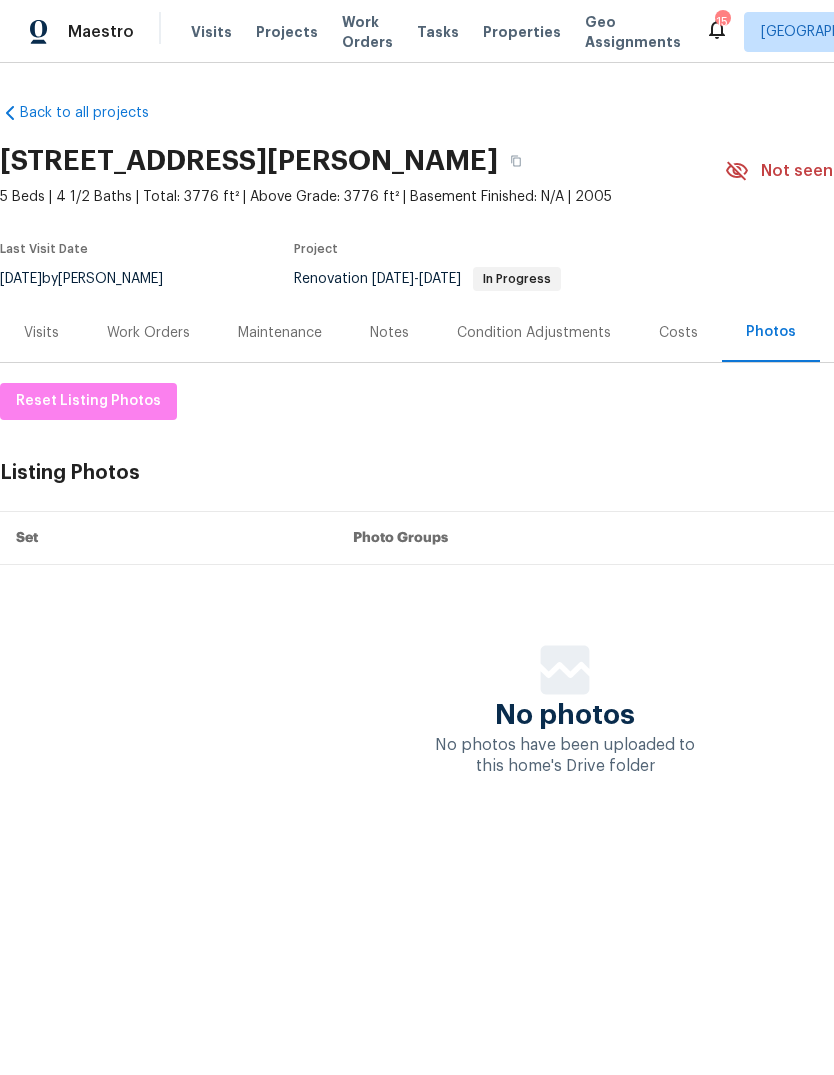 scroll, scrollTop: 0, scrollLeft: 0, axis: both 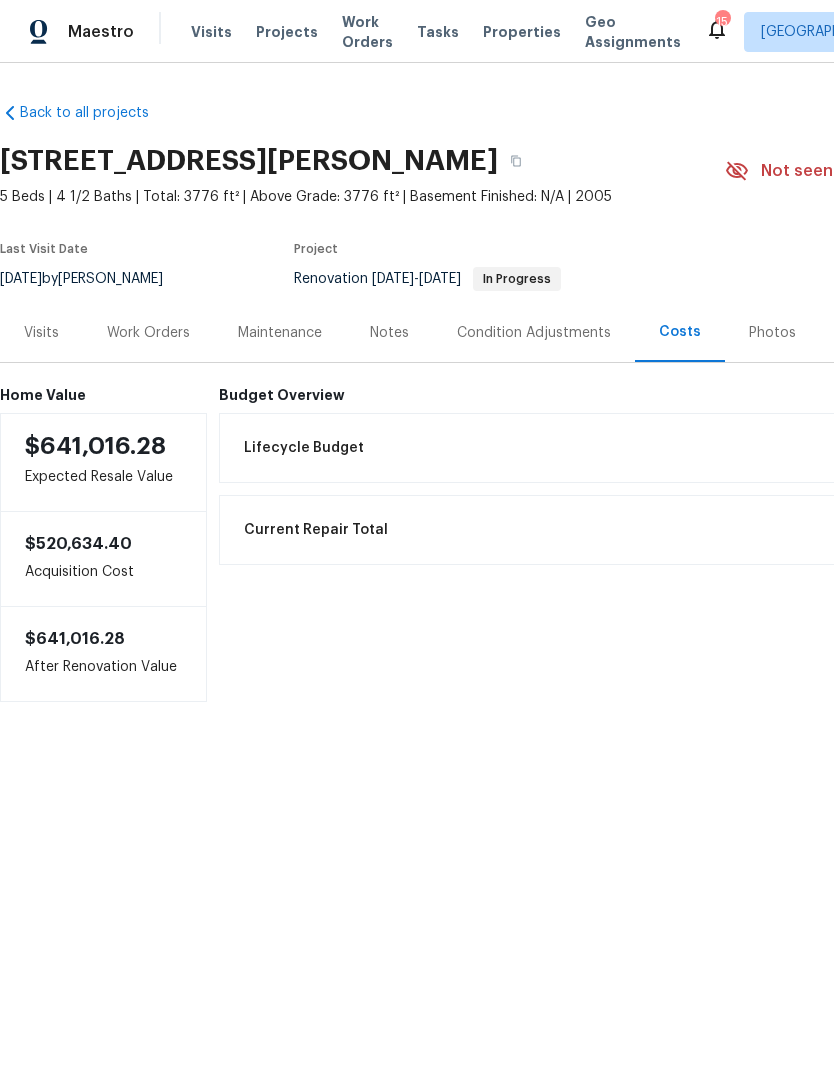 click on "Condition Adjustments" at bounding box center [534, 333] 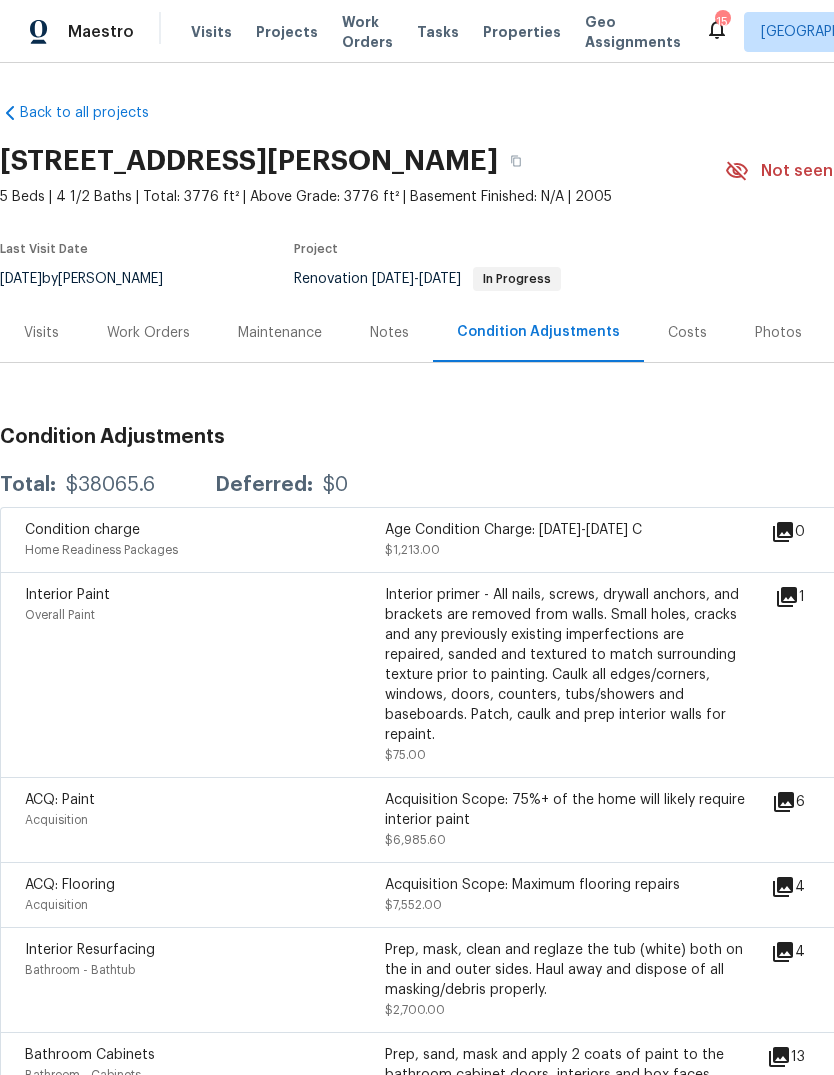 click on "Photos" at bounding box center [778, 333] 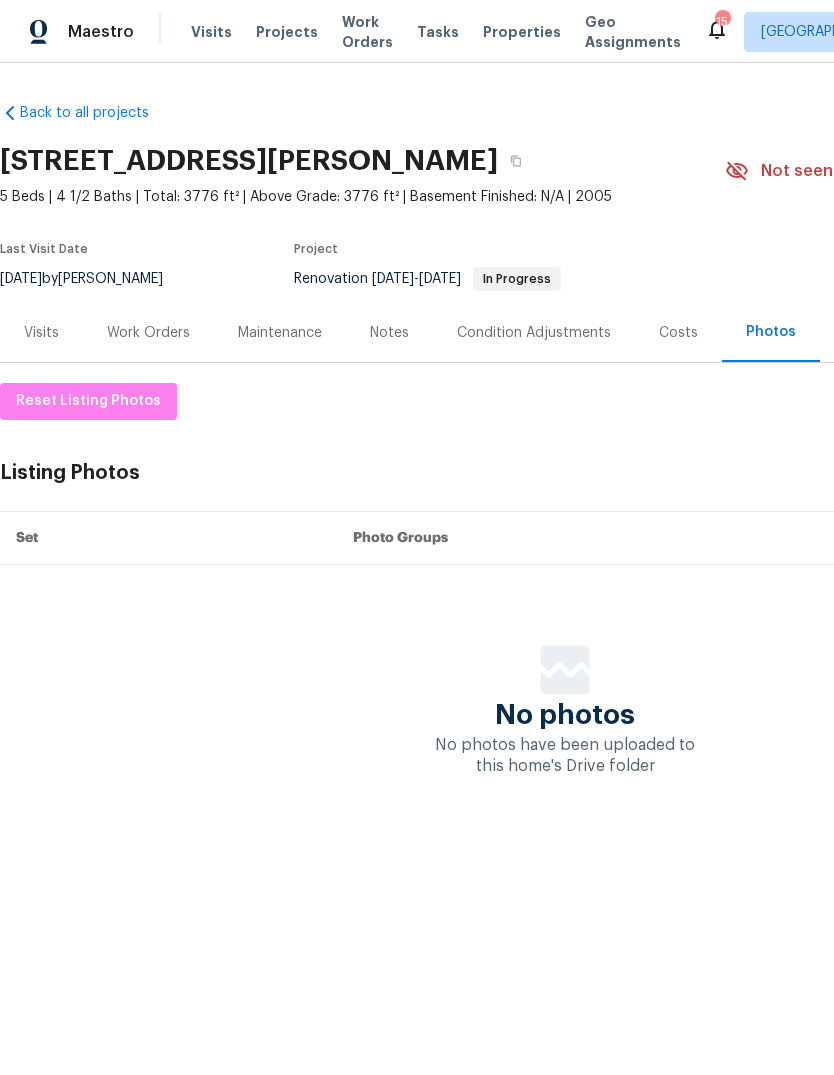 click on "Work Orders" at bounding box center [148, 333] 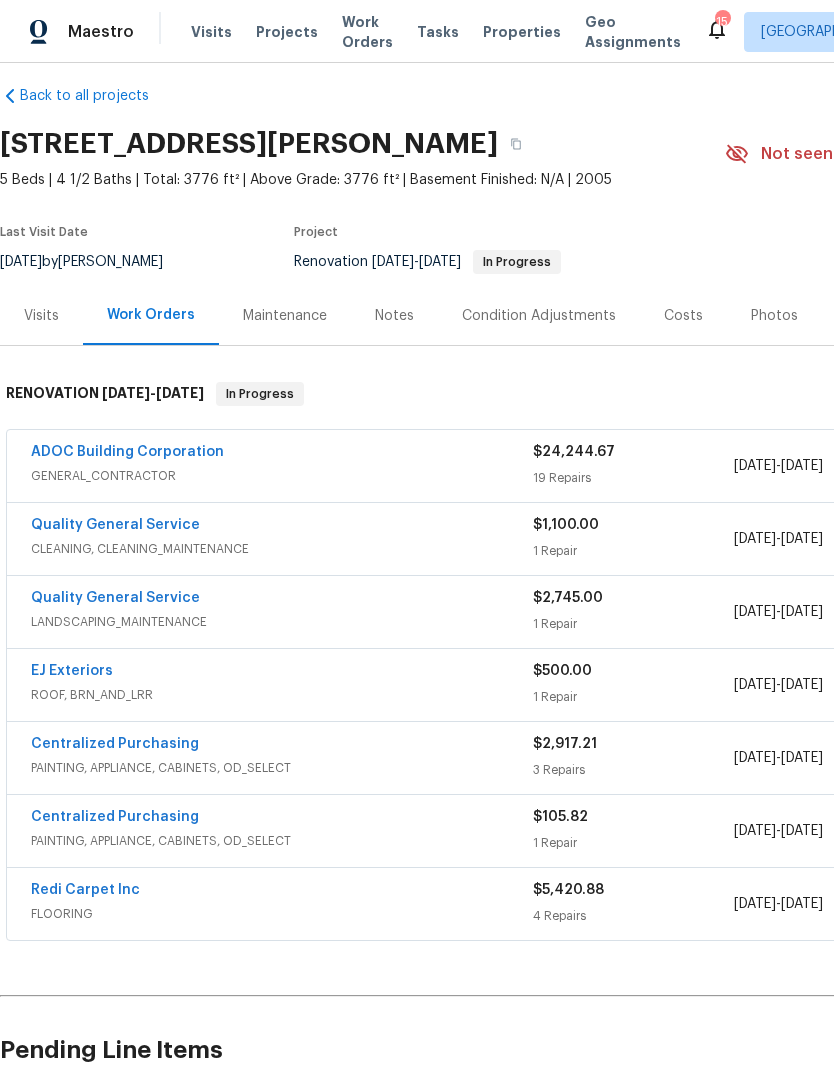 scroll, scrollTop: 15, scrollLeft: 0, axis: vertical 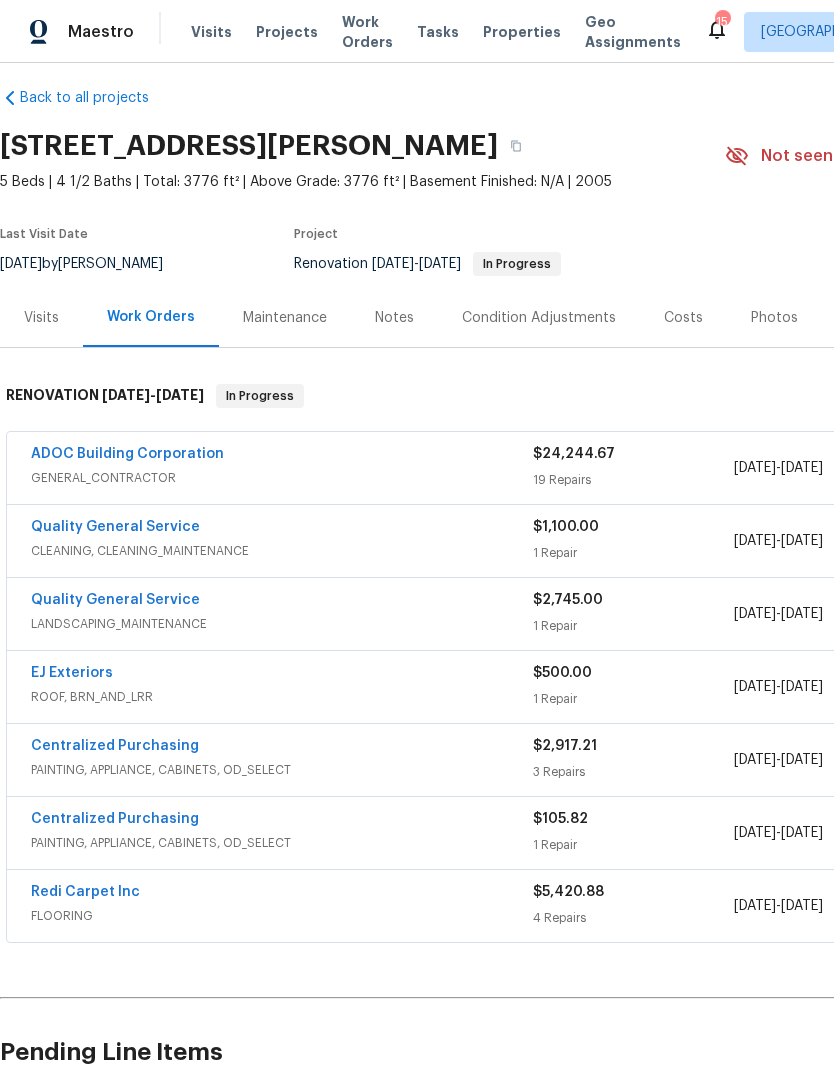 click on "Quality General Service" at bounding box center (115, 527) 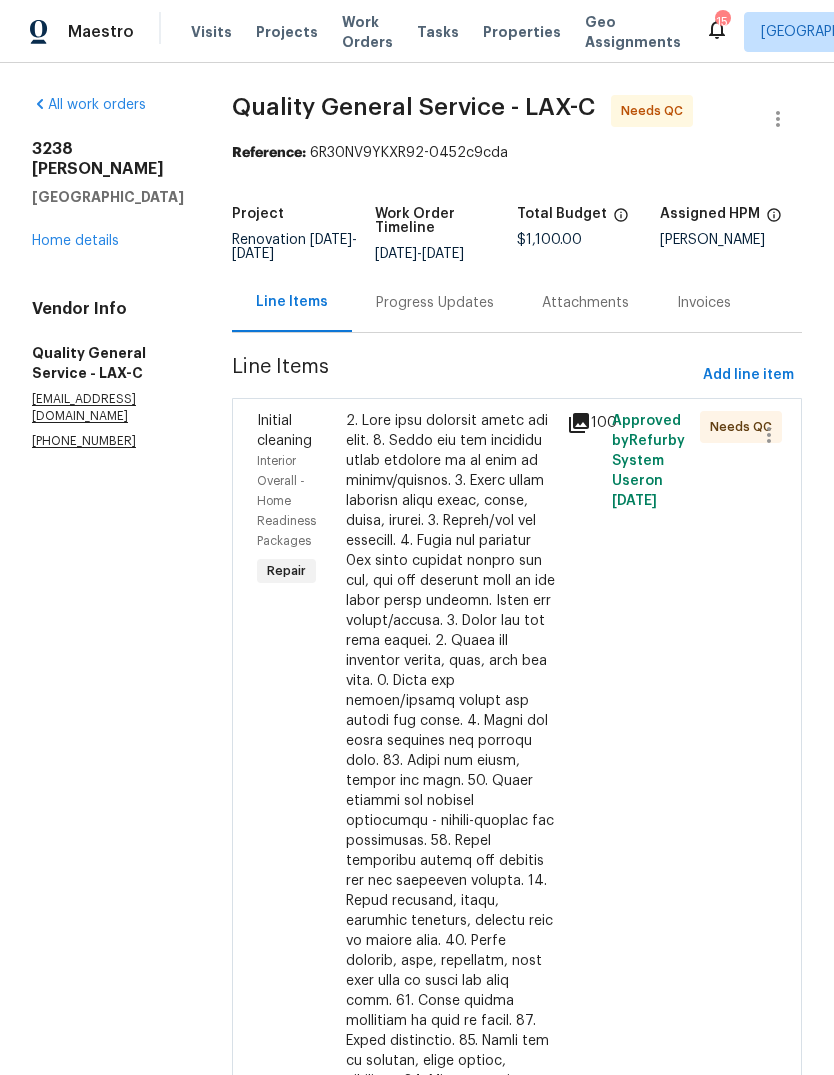 click on "Progress Updates" at bounding box center [435, 303] 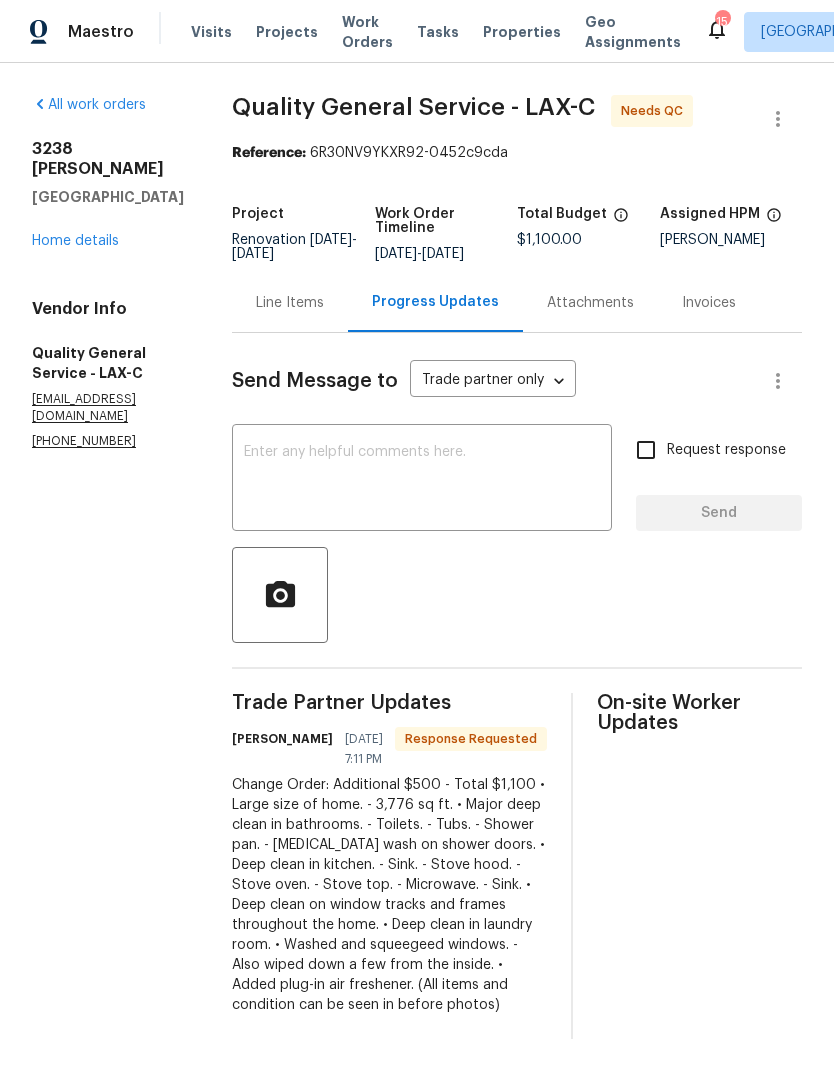 click on "Line Items" at bounding box center (290, 303) 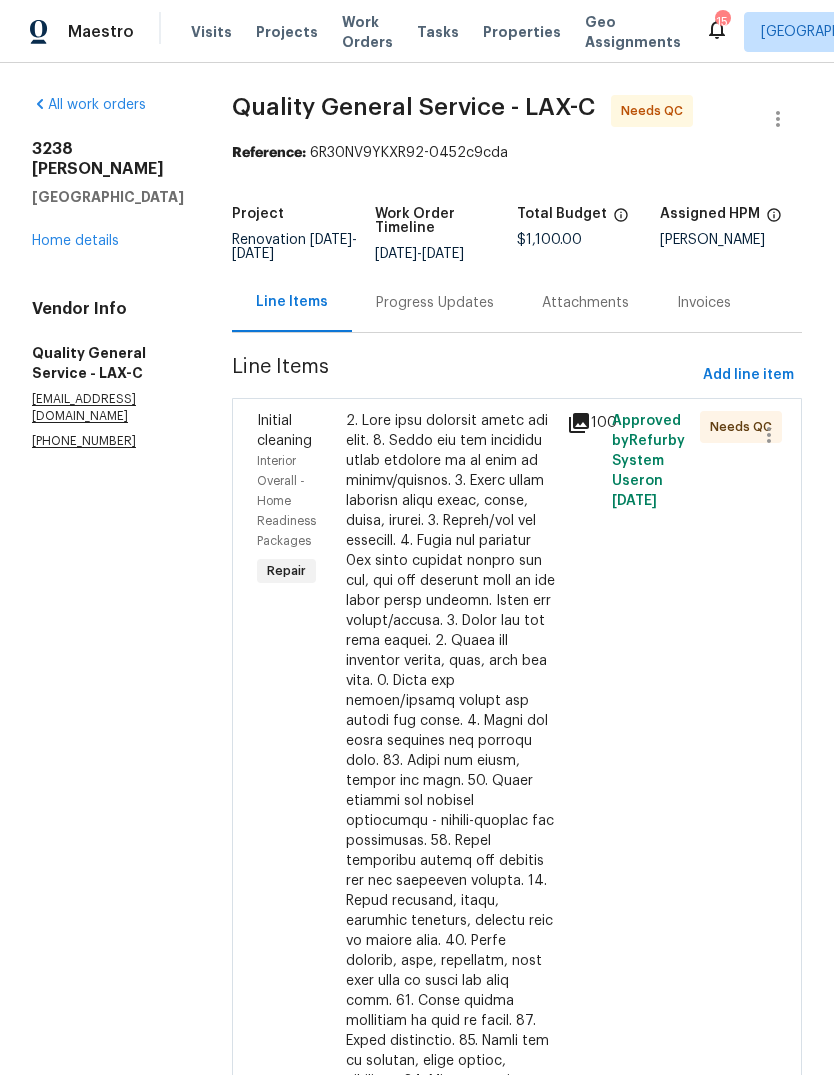 click on "All work orders" at bounding box center [89, 105] 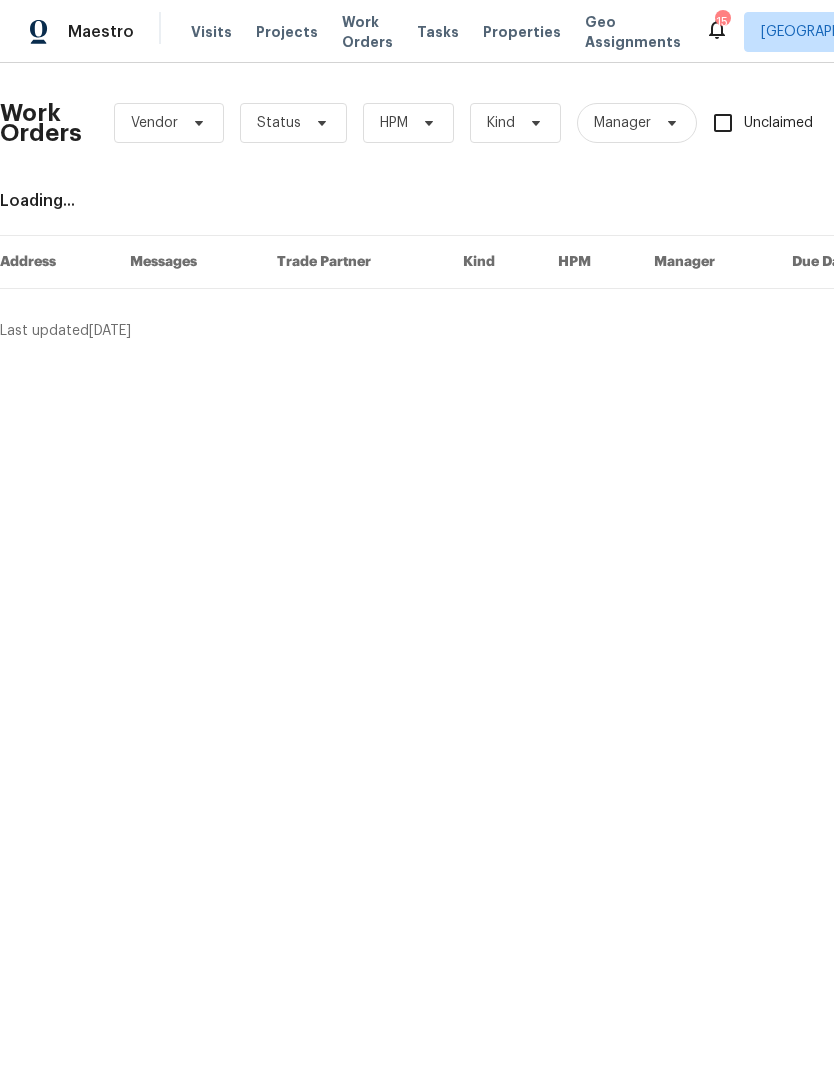 click on "Properties" at bounding box center [522, 32] 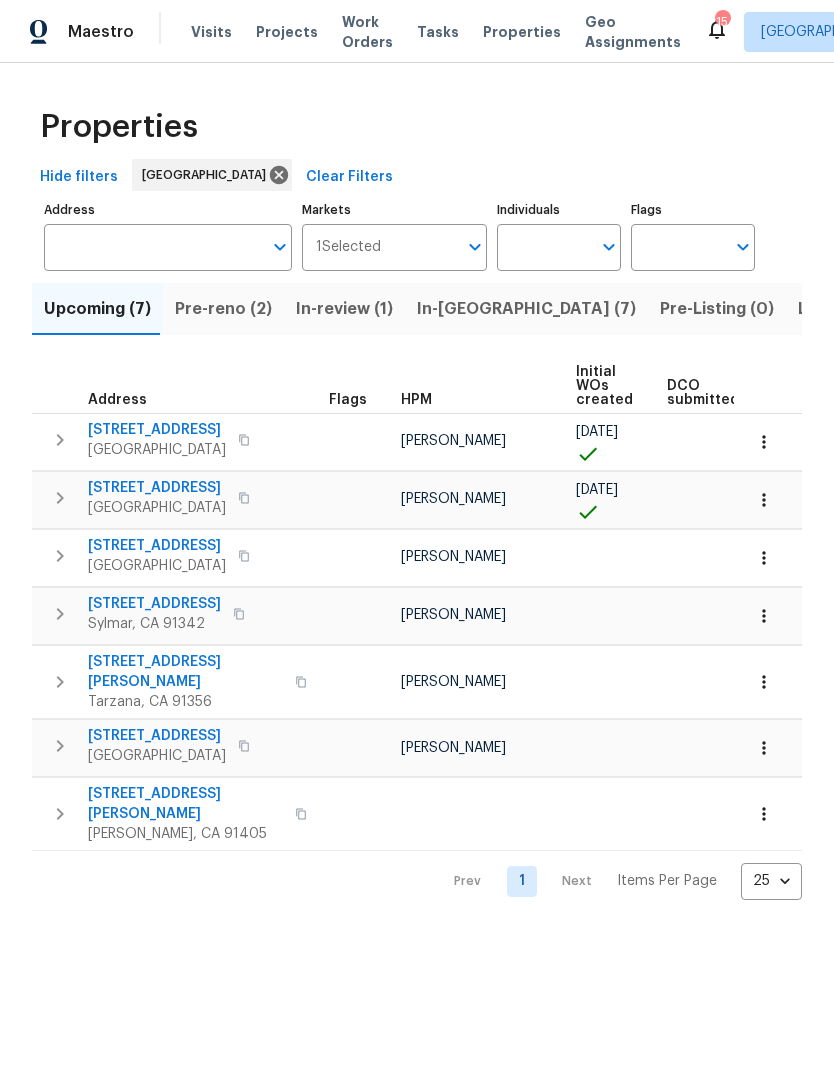 click on "In-[GEOGRAPHIC_DATA] (7)" at bounding box center (526, 309) 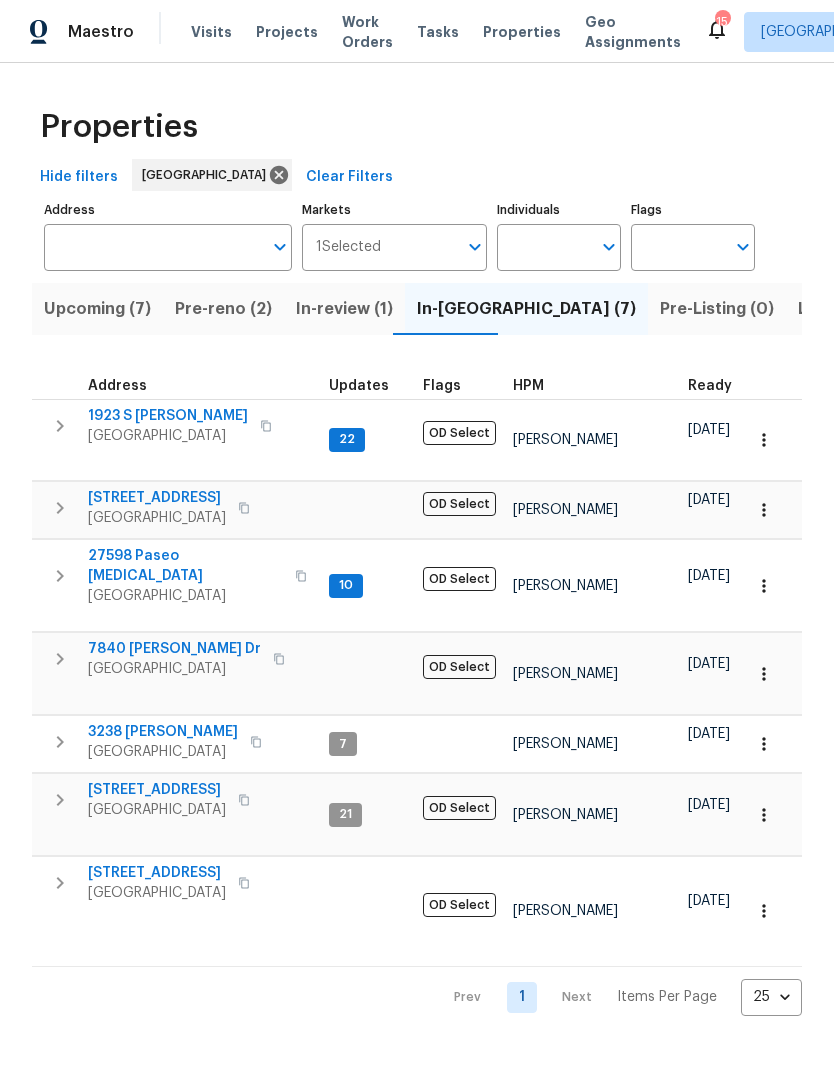 scroll, scrollTop: 16, scrollLeft: 0, axis: vertical 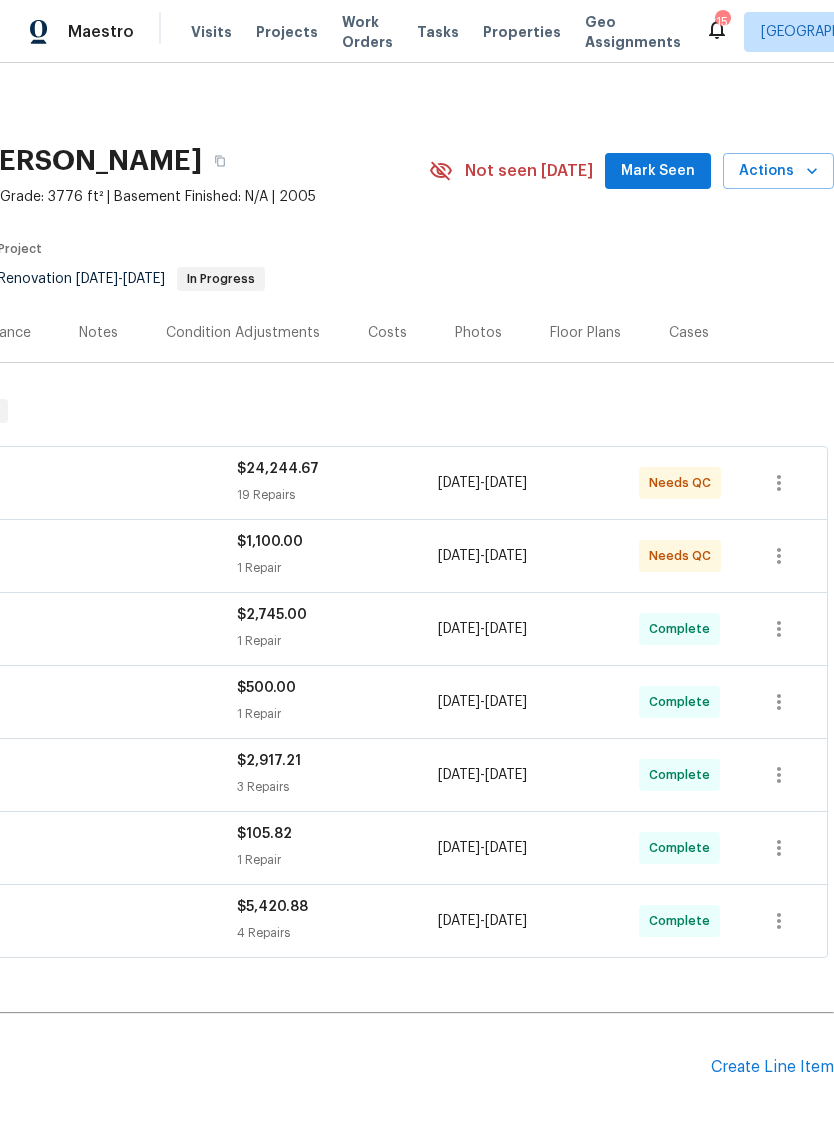 click on "Photos" at bounding box center [478, 332] 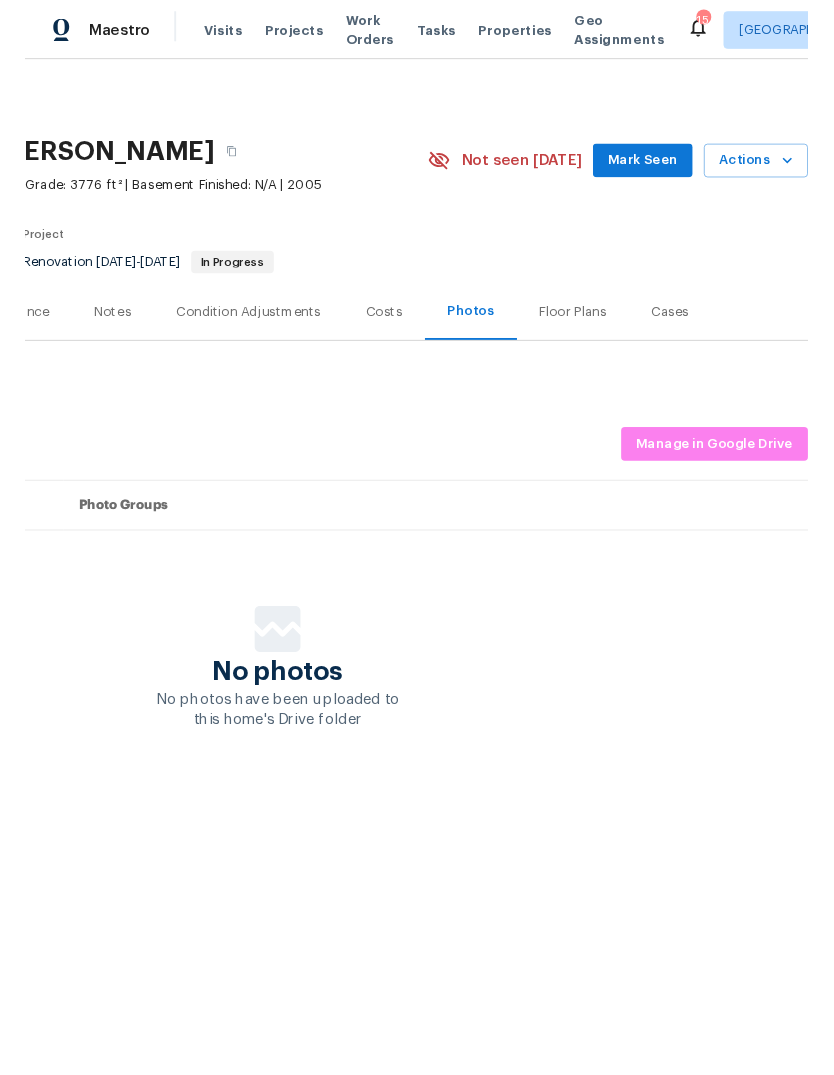 scroll, scrollTop: 0, scrollLeft: 296, axis: horizontal 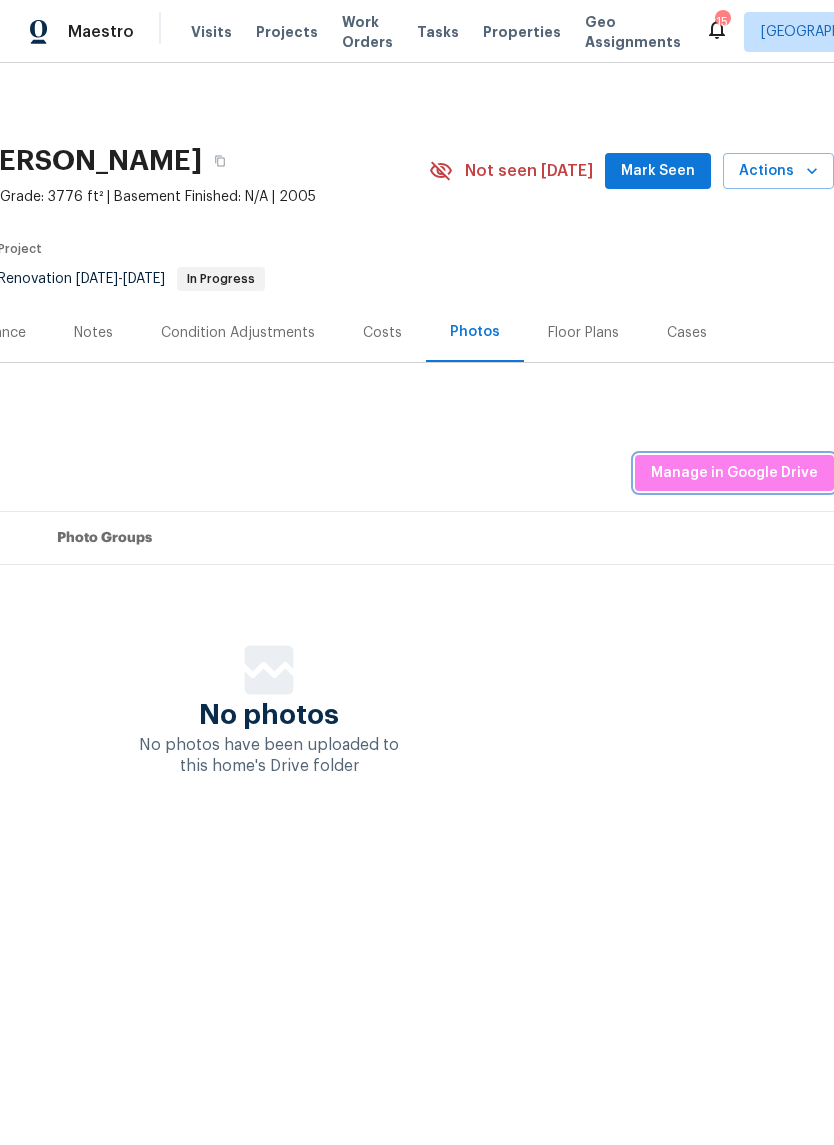 click on "Manage in Google Drive" at bounding box center (734, 473) 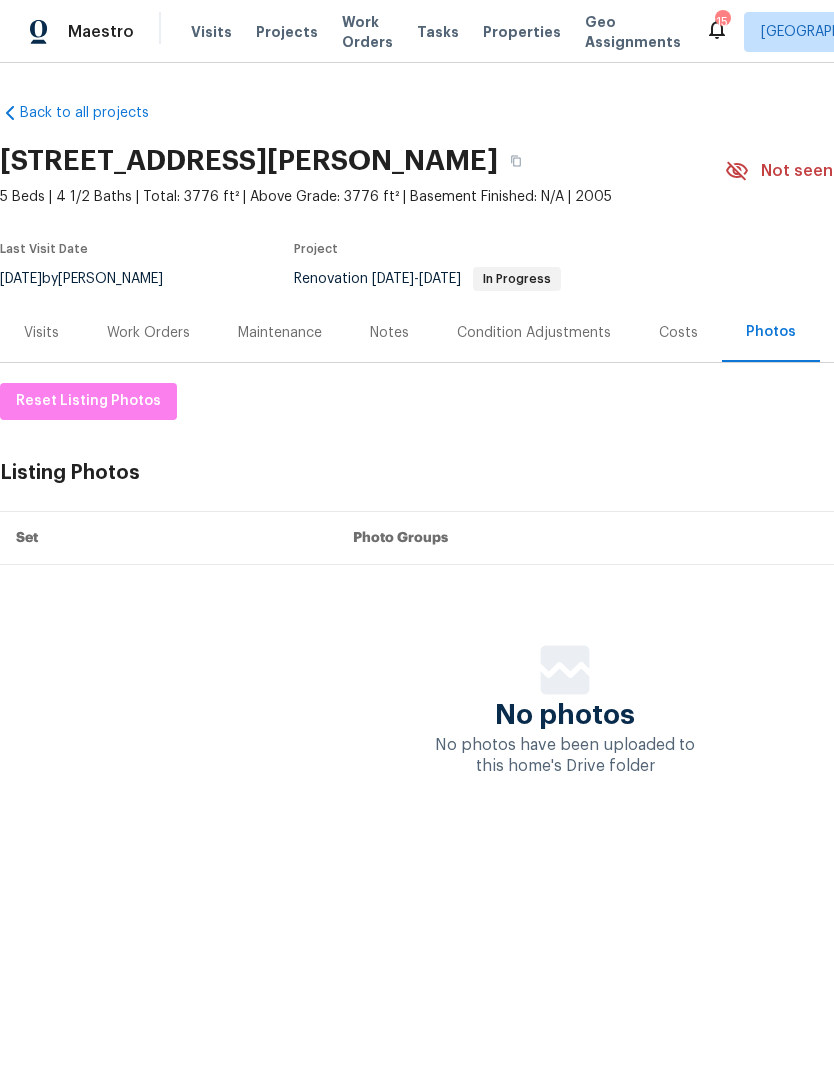 scroll, scrollTop: 0, scrollLeft: 0, axis: both 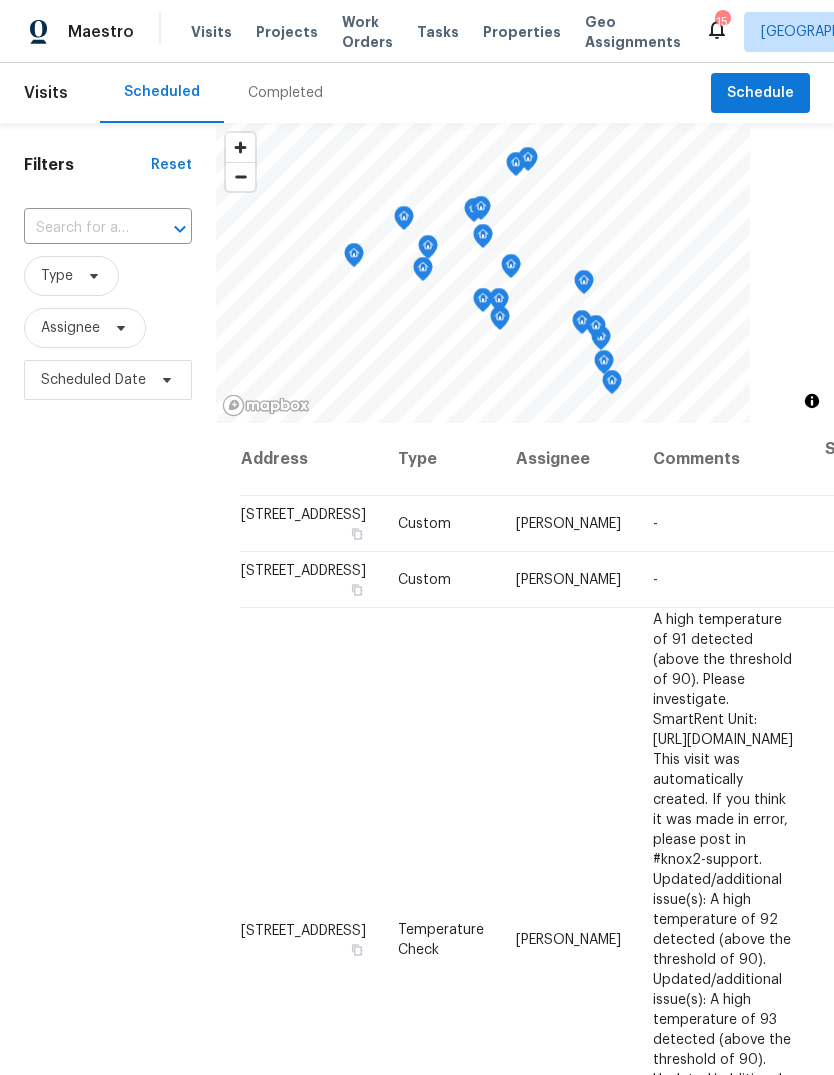 click on "Properties" at bounding box center (522, 32) 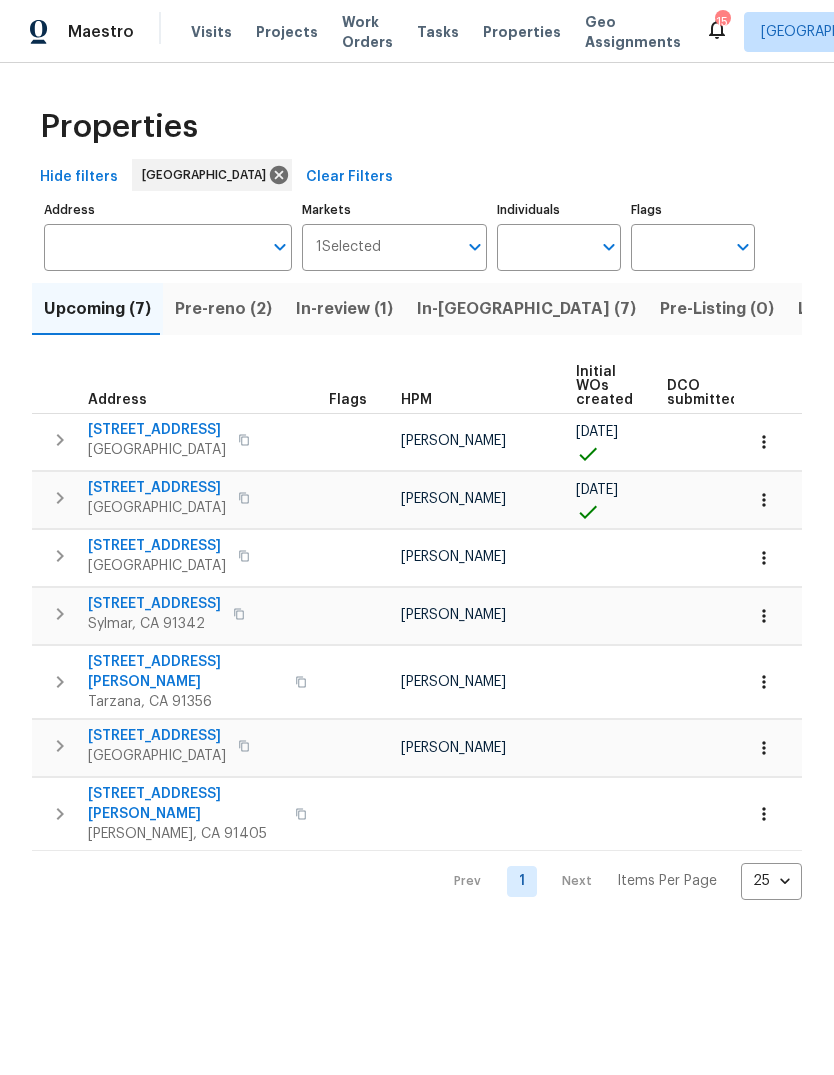 scroll, scrollTop: 0, scrollLeft: 0, axis: both 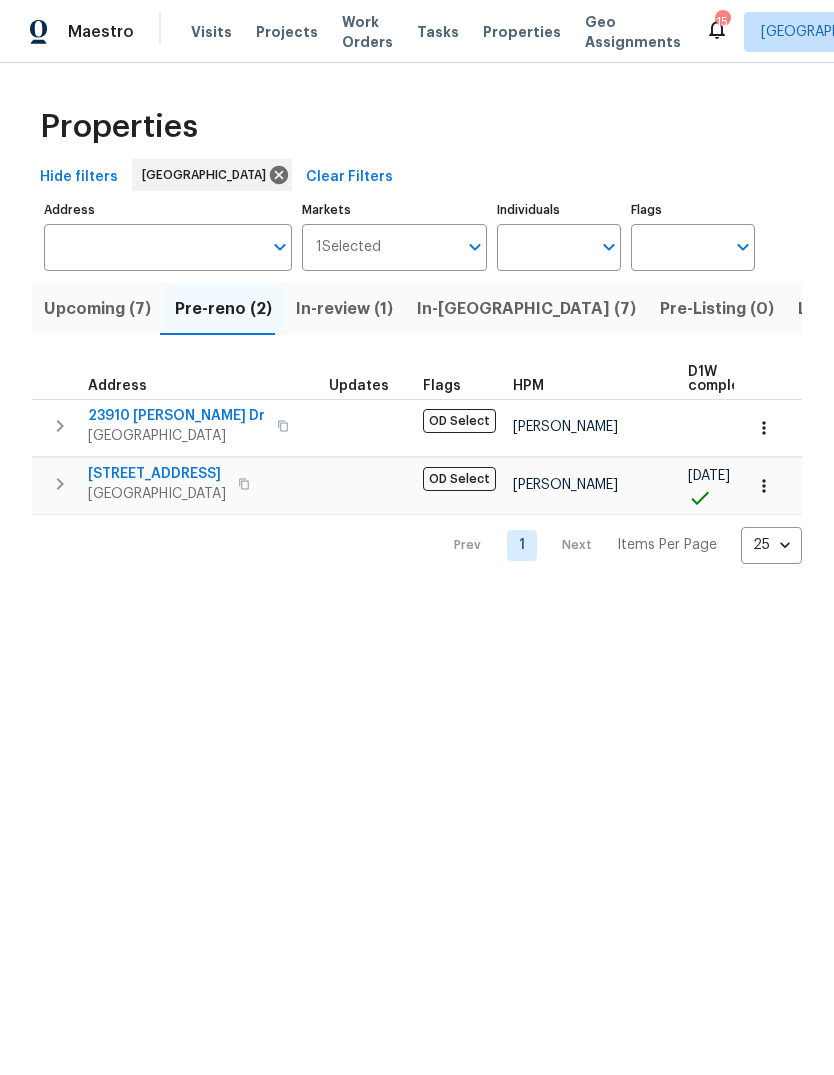 click on "In-[GEOGRAPHIC_DATA] (7)" at bounding box center [526, 309] 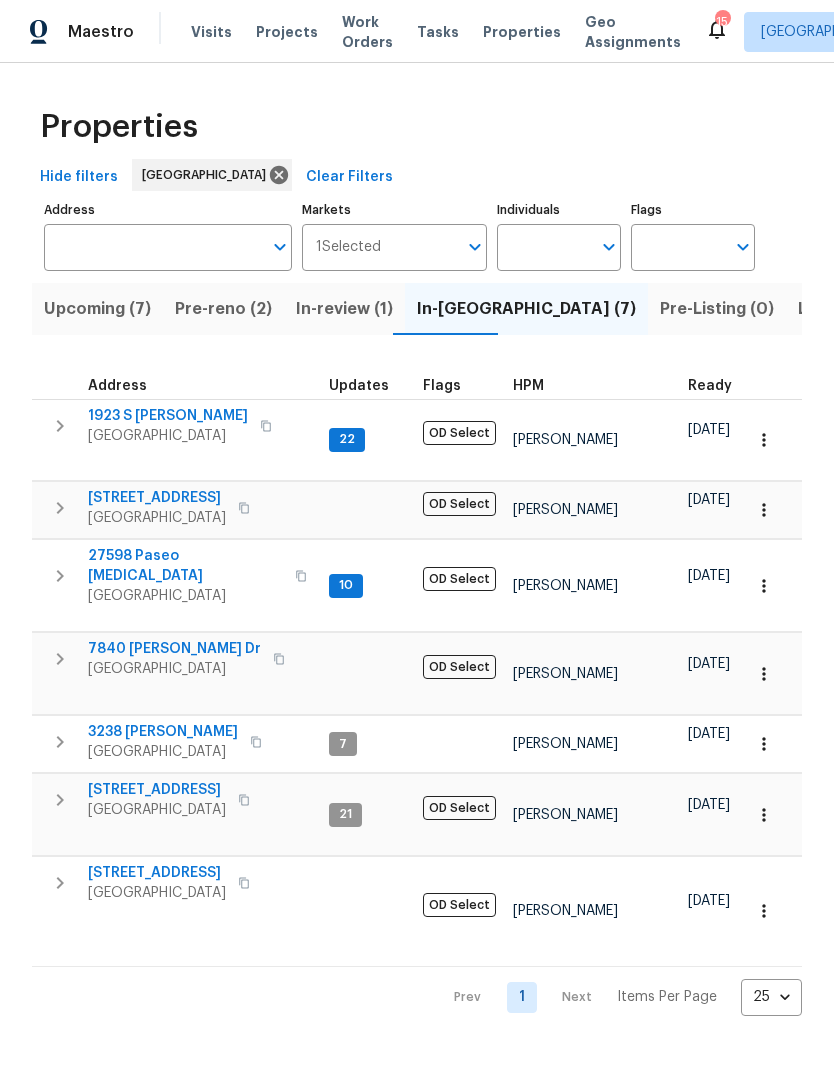 click on "3238 [PERSON_NAME]" at bounding box center [163, 732] 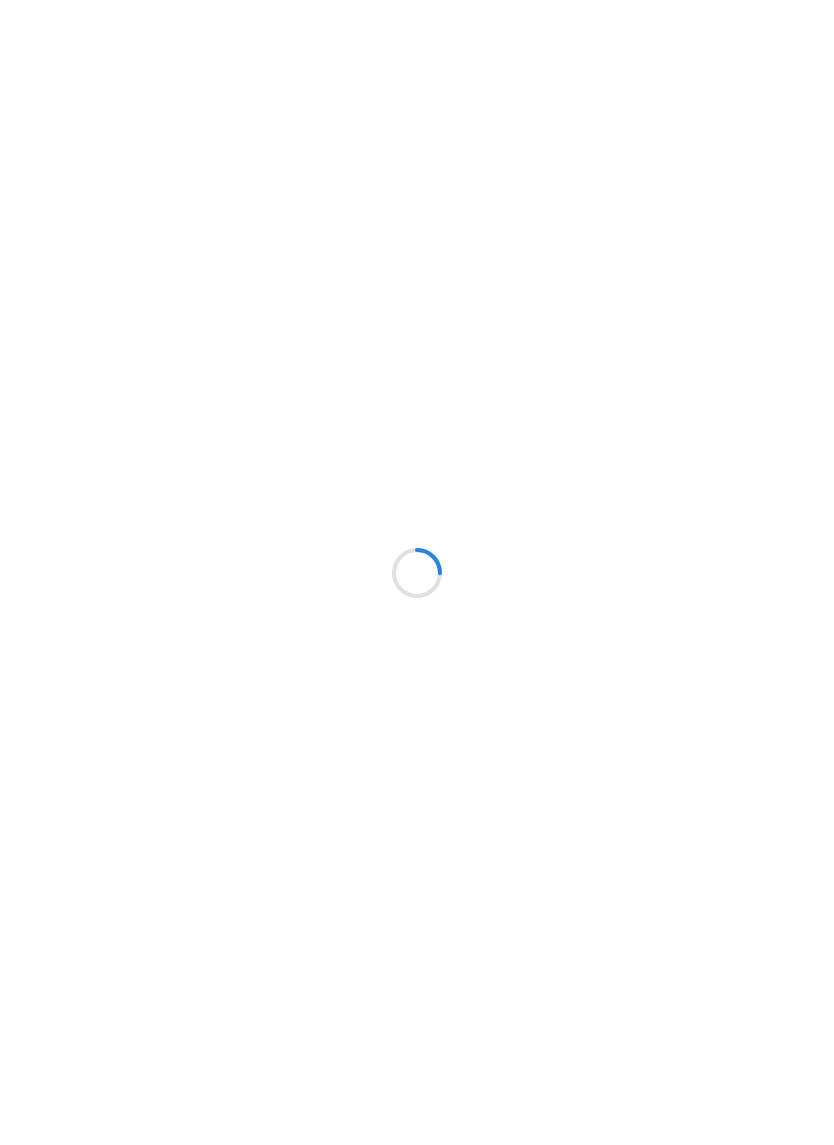 scroll, scrollTop: 0, scrollLeft: 0, axis: both 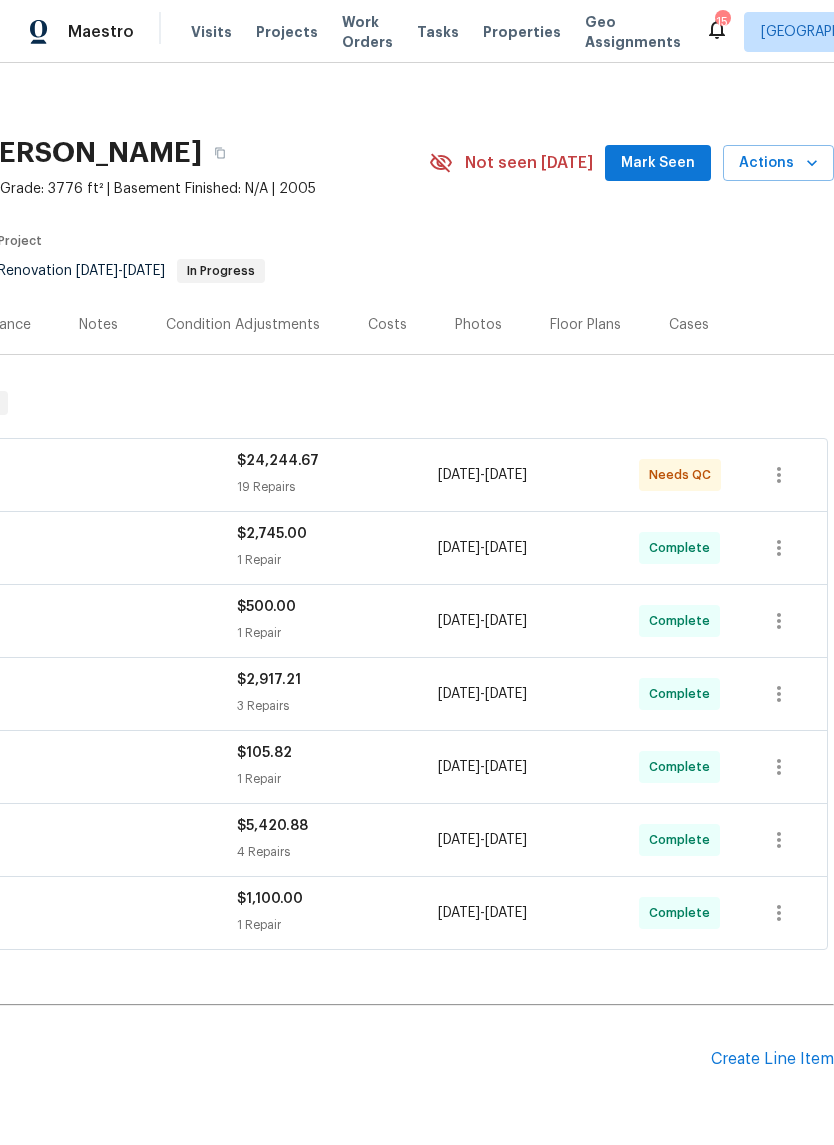 click on "Photos" at bounding box center [478, 325] 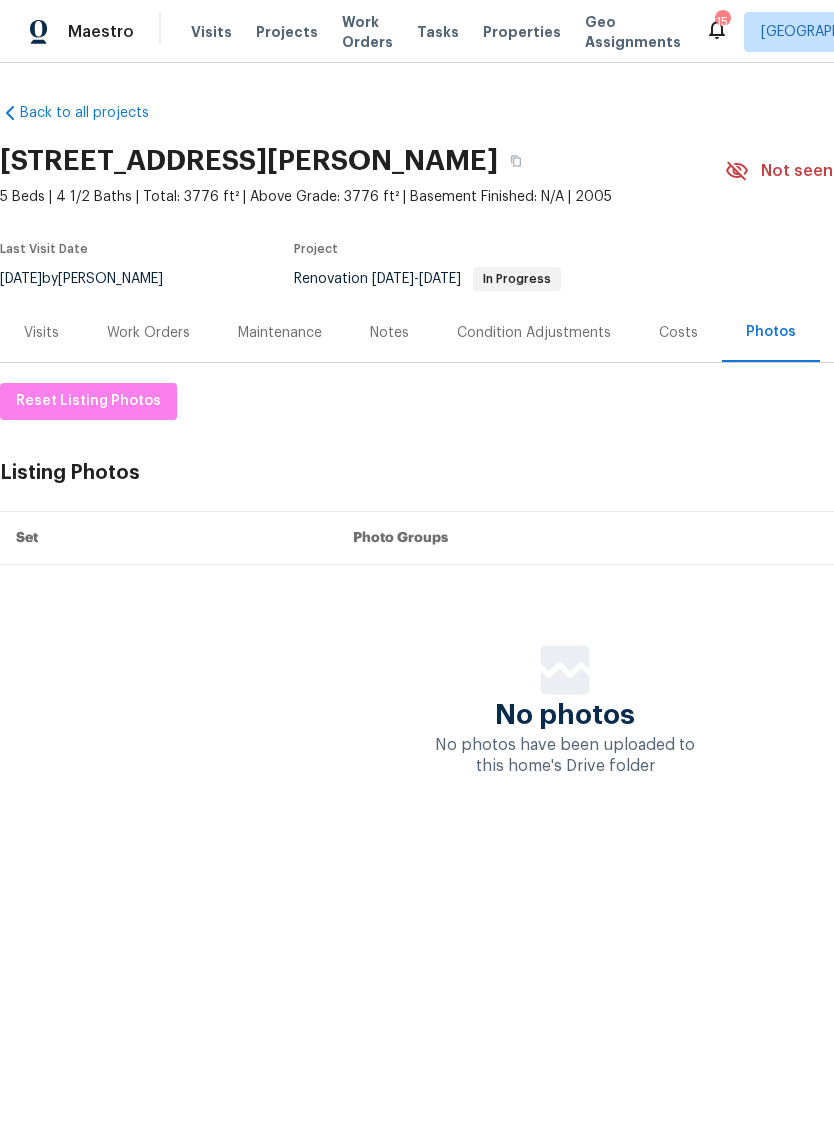 scroll, scrollTop: 0, scrollLeft: 0, axis: both 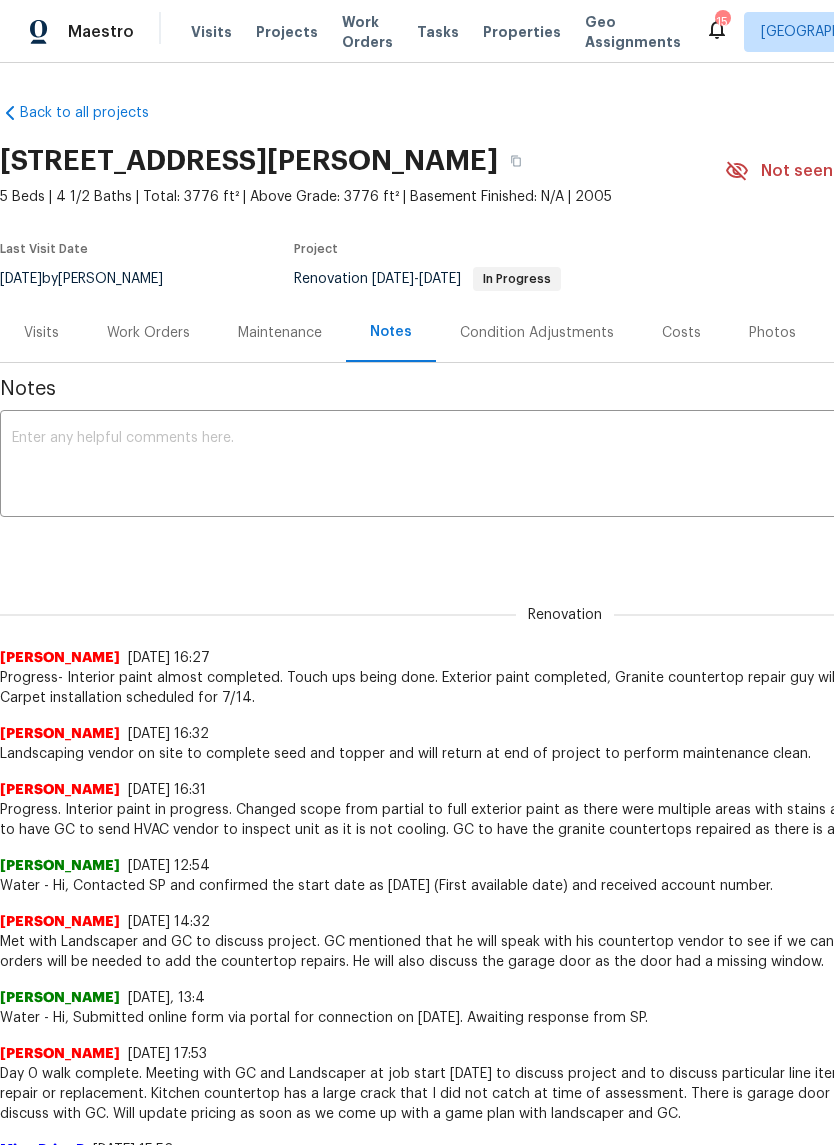 click on "Visits" at bounding box center (41, 333) 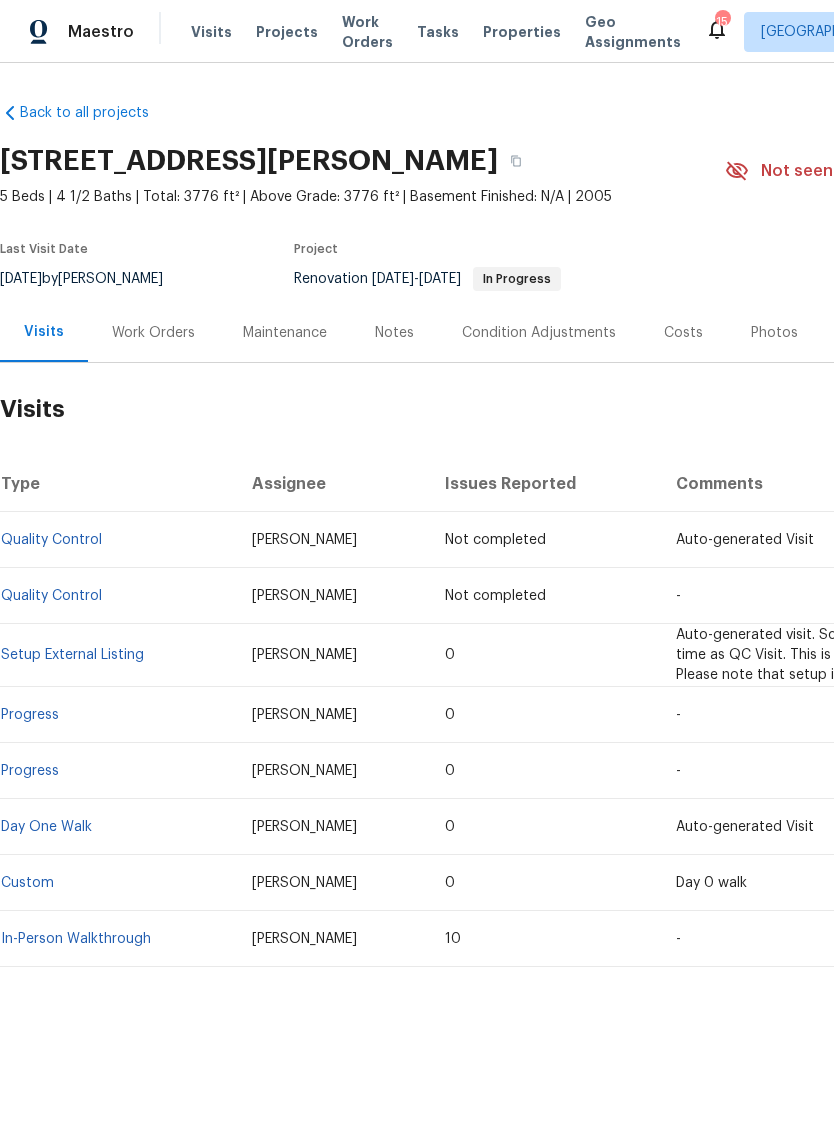 click on "Back to all projects" at bounding box center (96, 113) 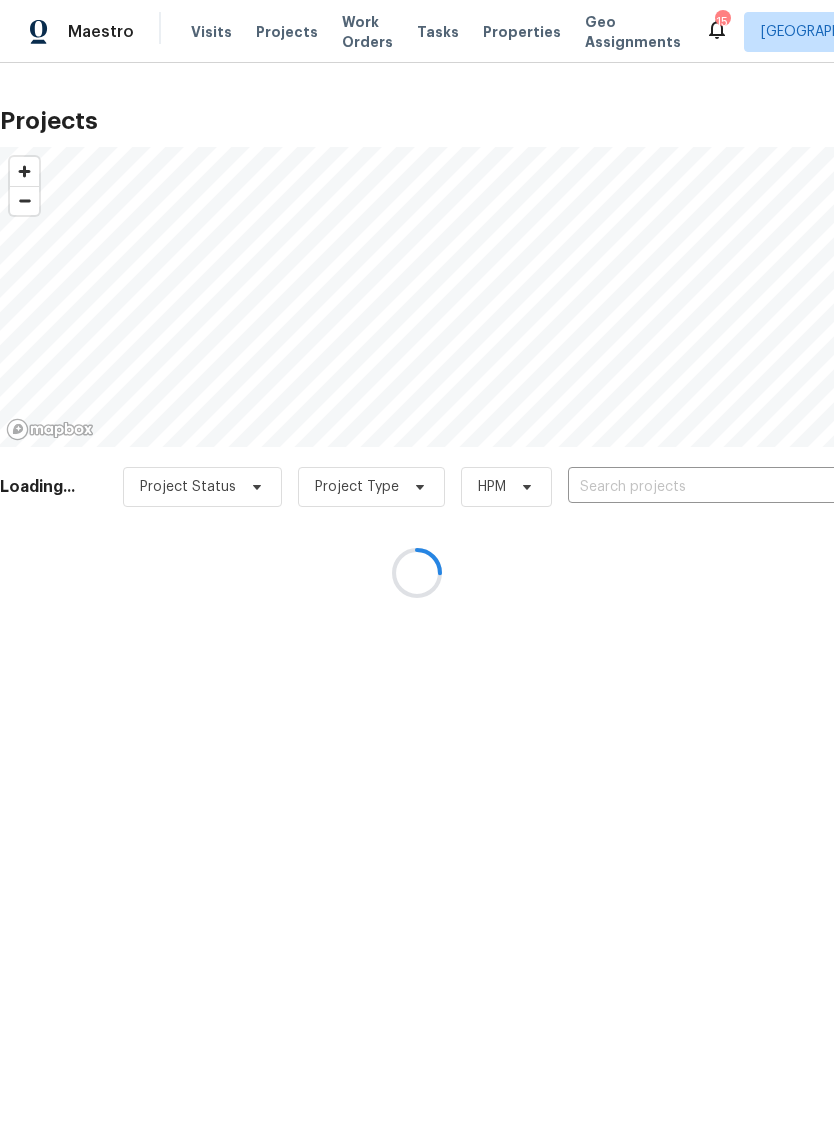 click at bounding box center (417, 572) 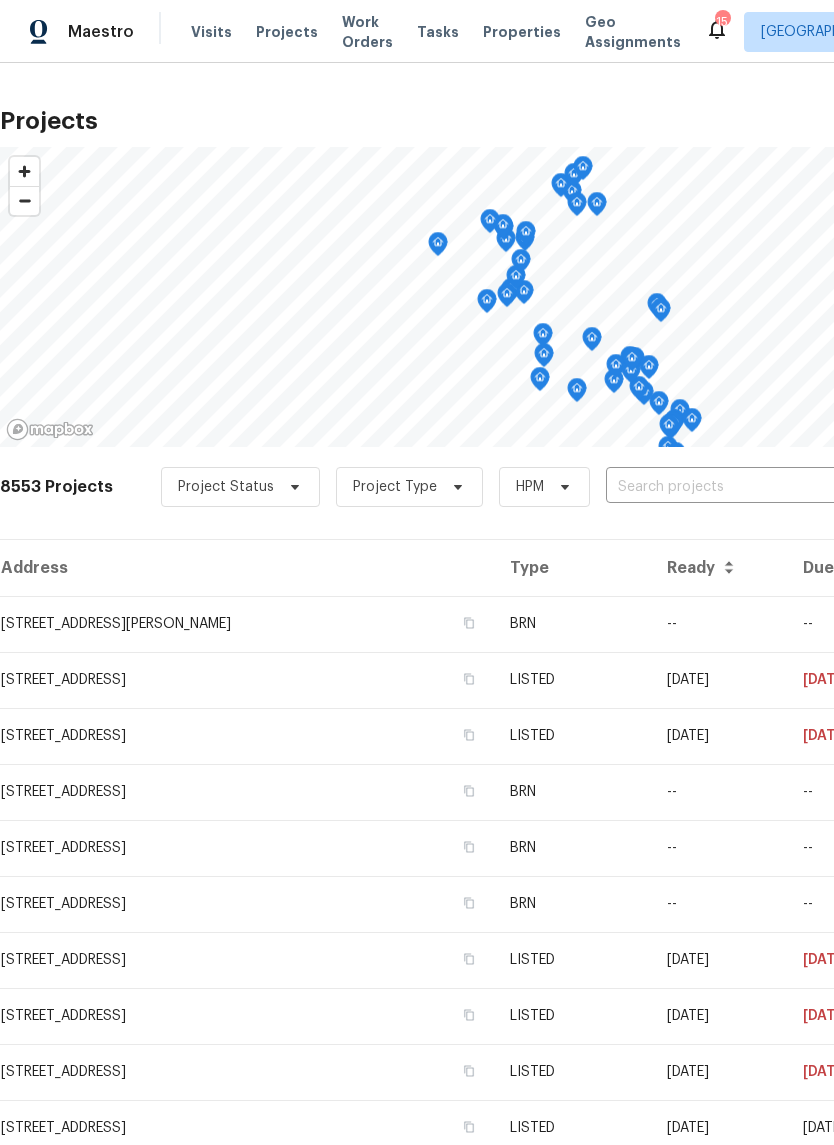 click on "Properties" at bounding box center (522, 32) 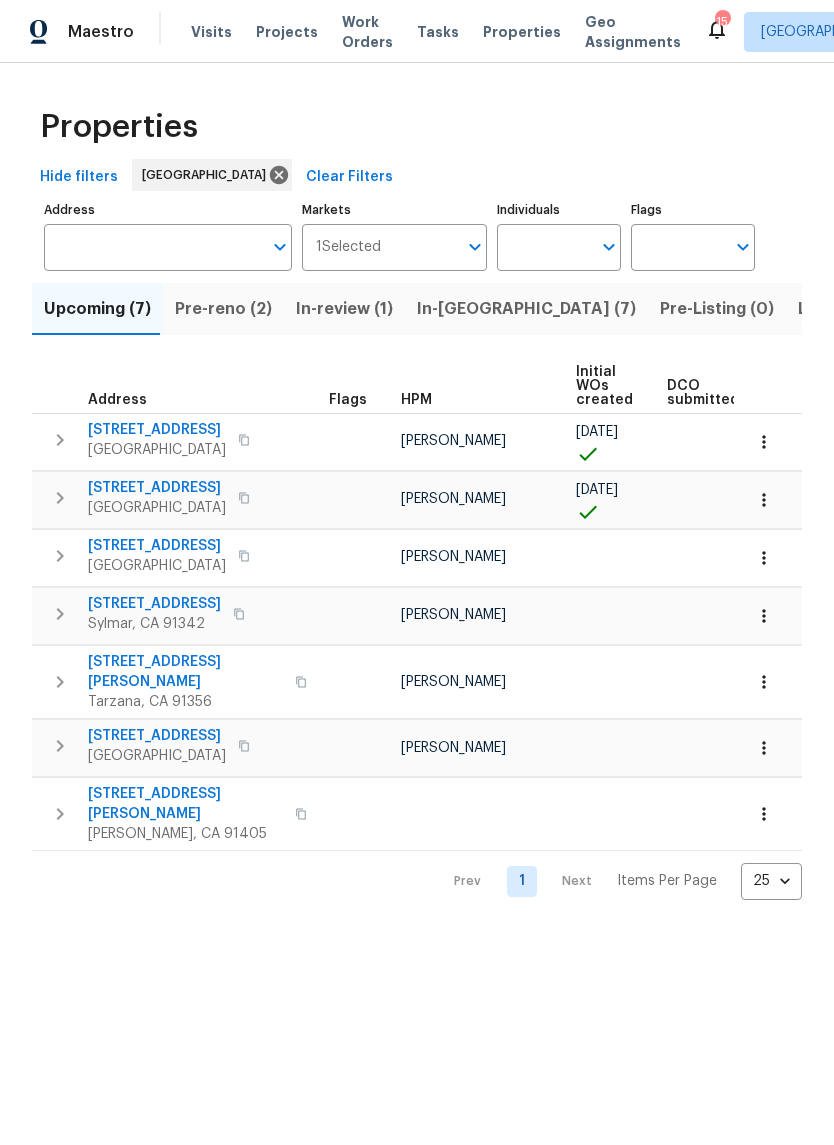 click on "In-[GEOGRAPHIC_DATA] (7)" at bounding box center (526, 309) 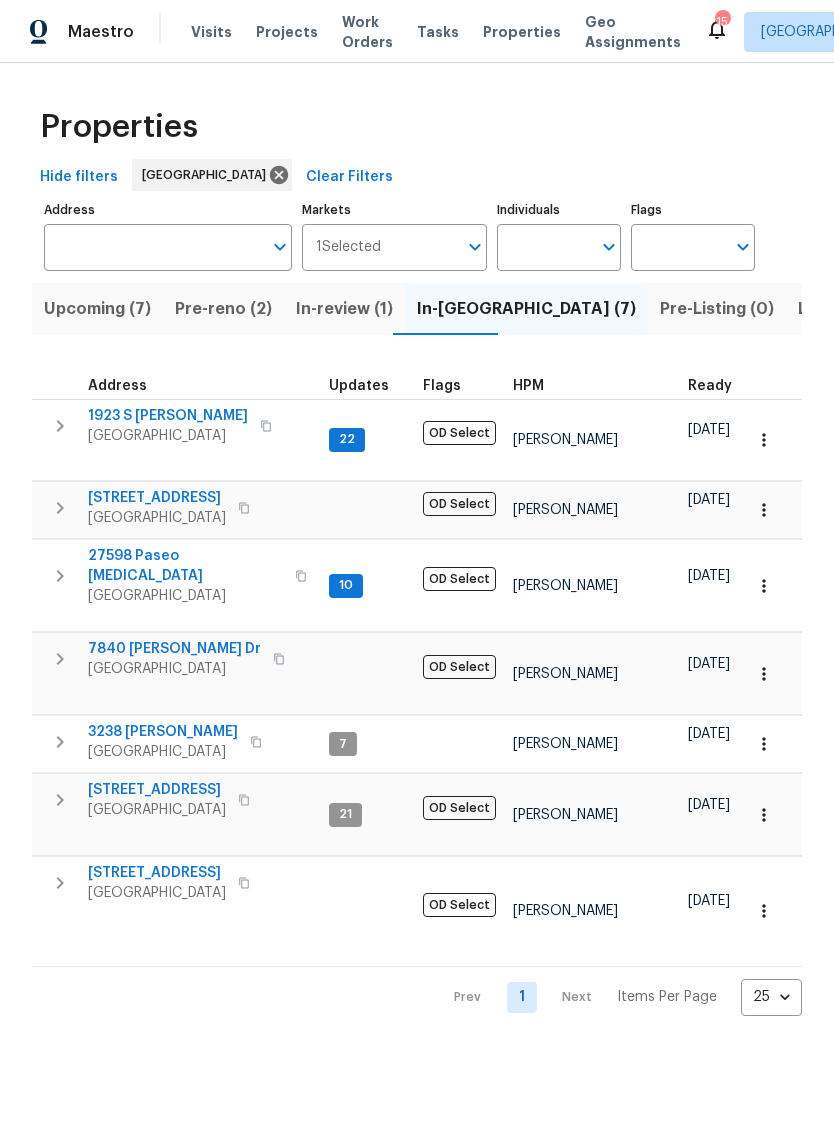 click on "3238 [PERSON_NAME]" at bounding box center (163, 732) 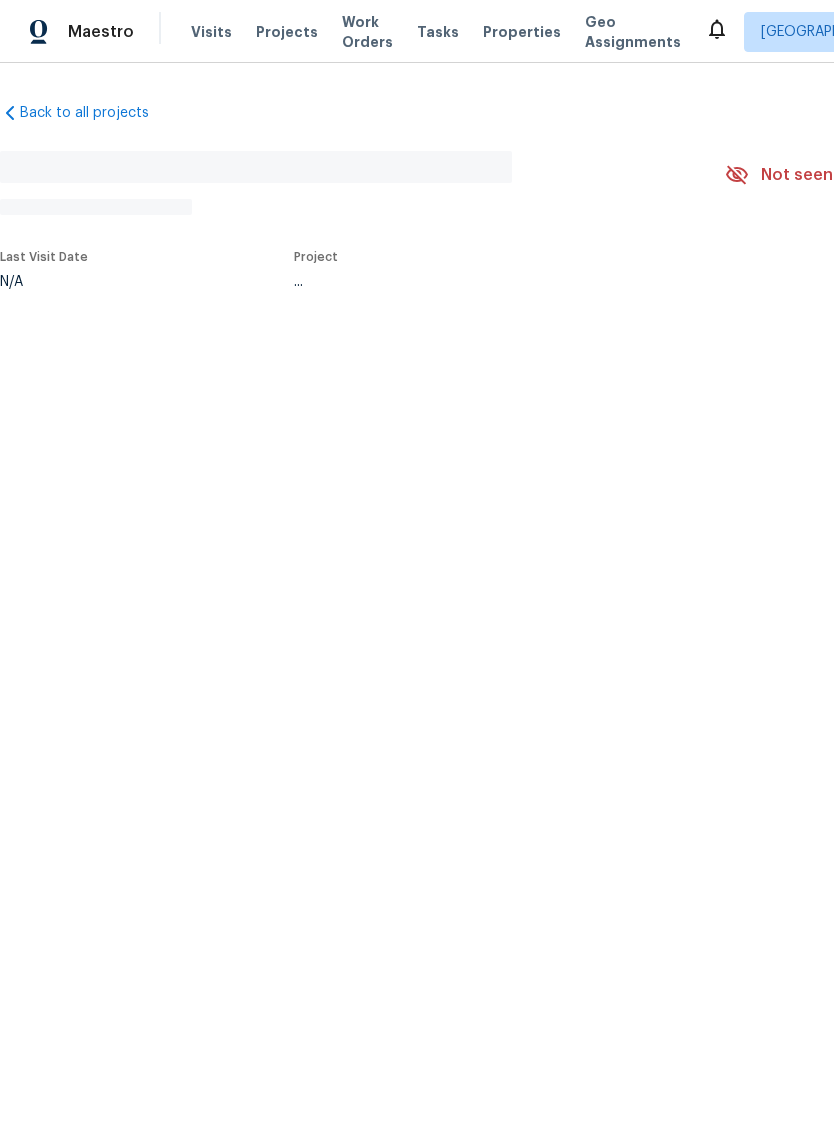 scroll, scrollTop: 0, scrollLeft: 0, axis: both 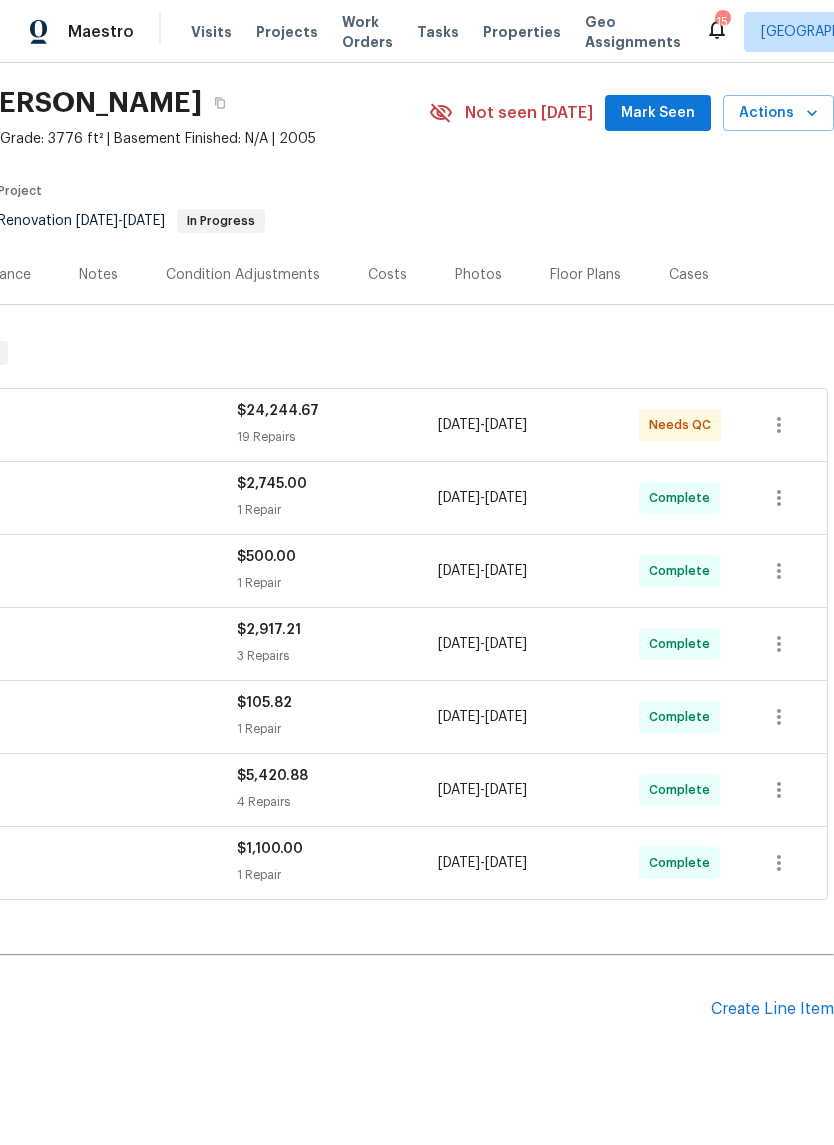click on "Photos" at bounding box center (478, 275) 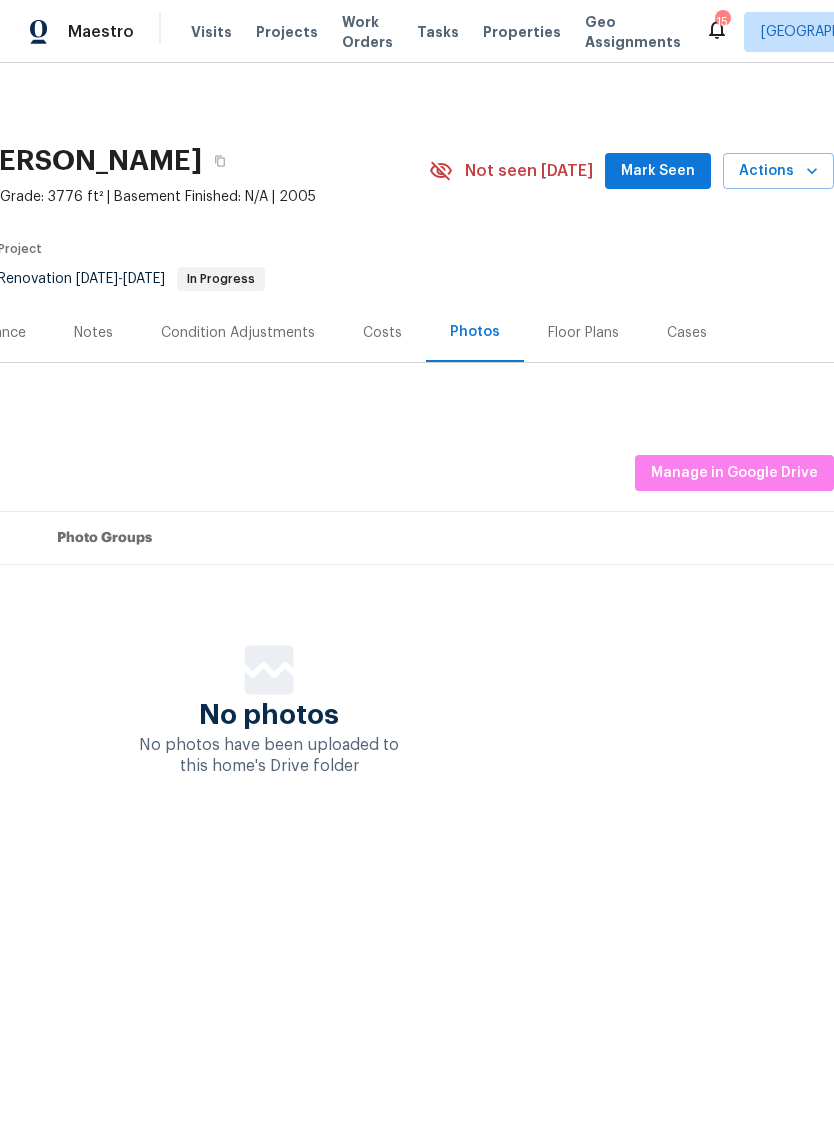 scroll, scrollTop: 0, scrollLeft: 296, axis: horizontal 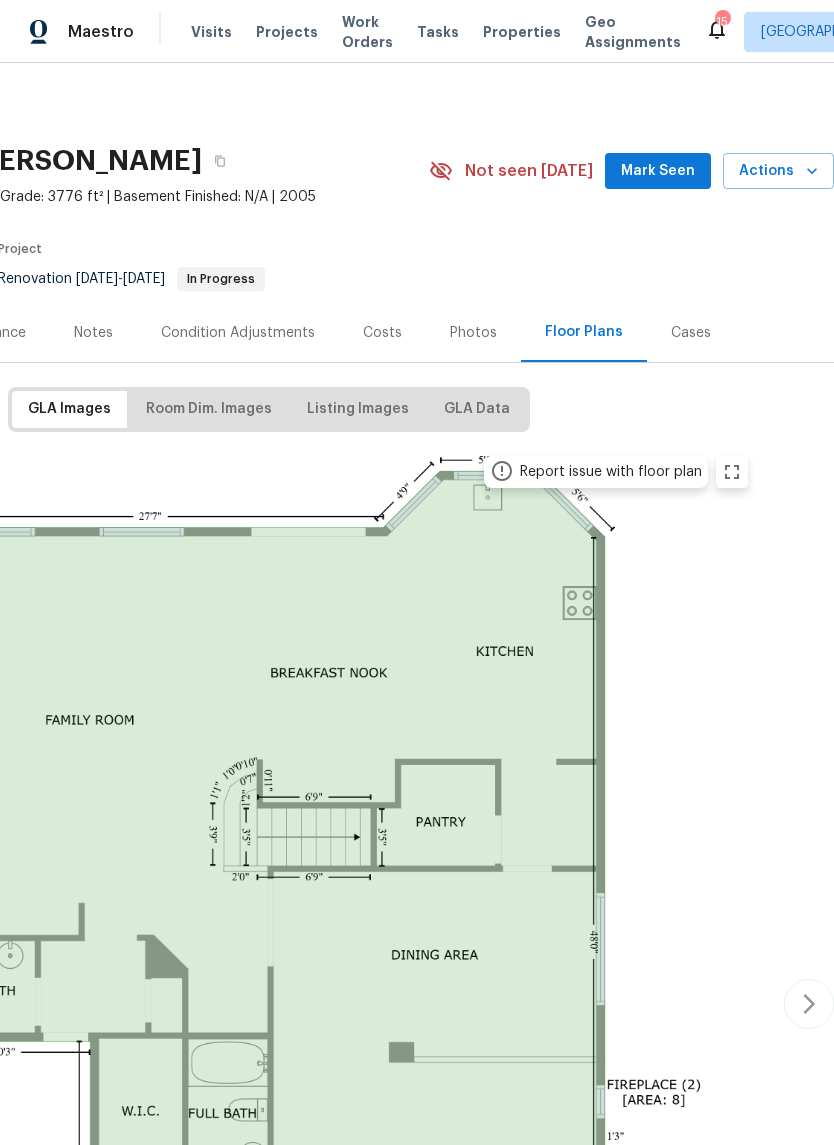 click on "Photos" at bounding box center [473, 333] 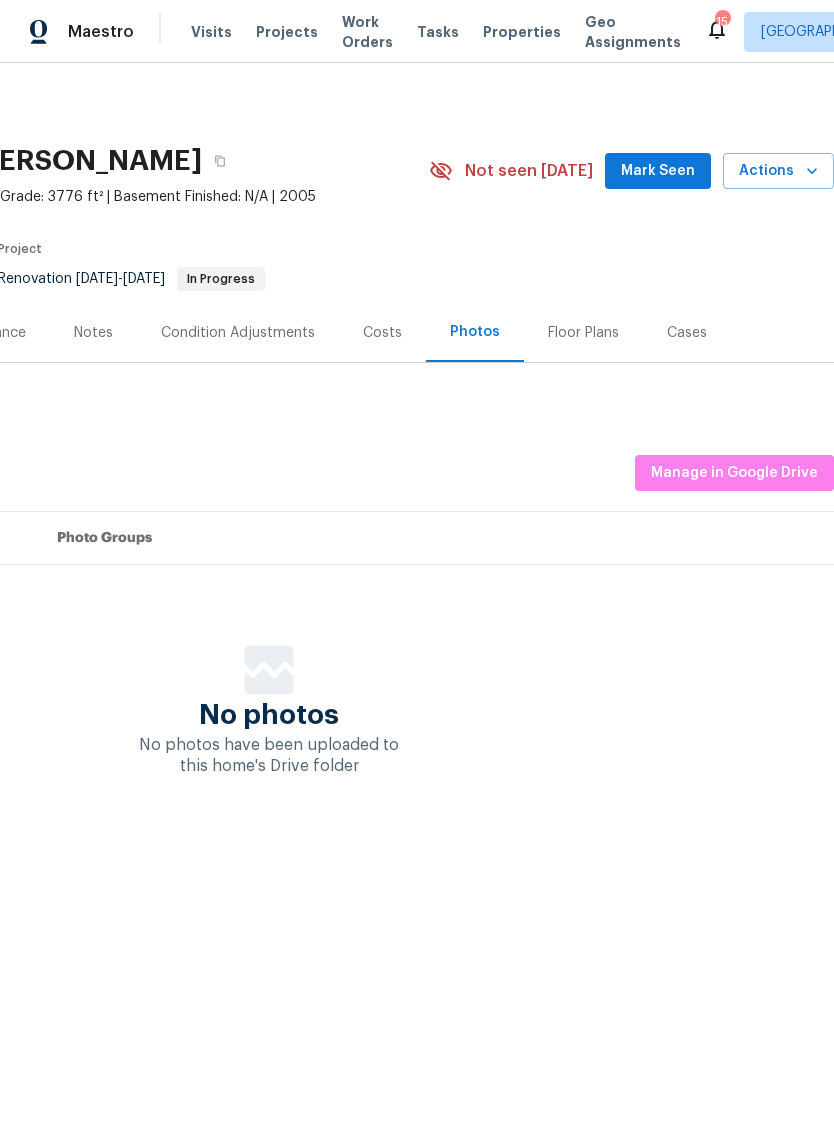 click on "Properties" at bounding box center (522, 32) 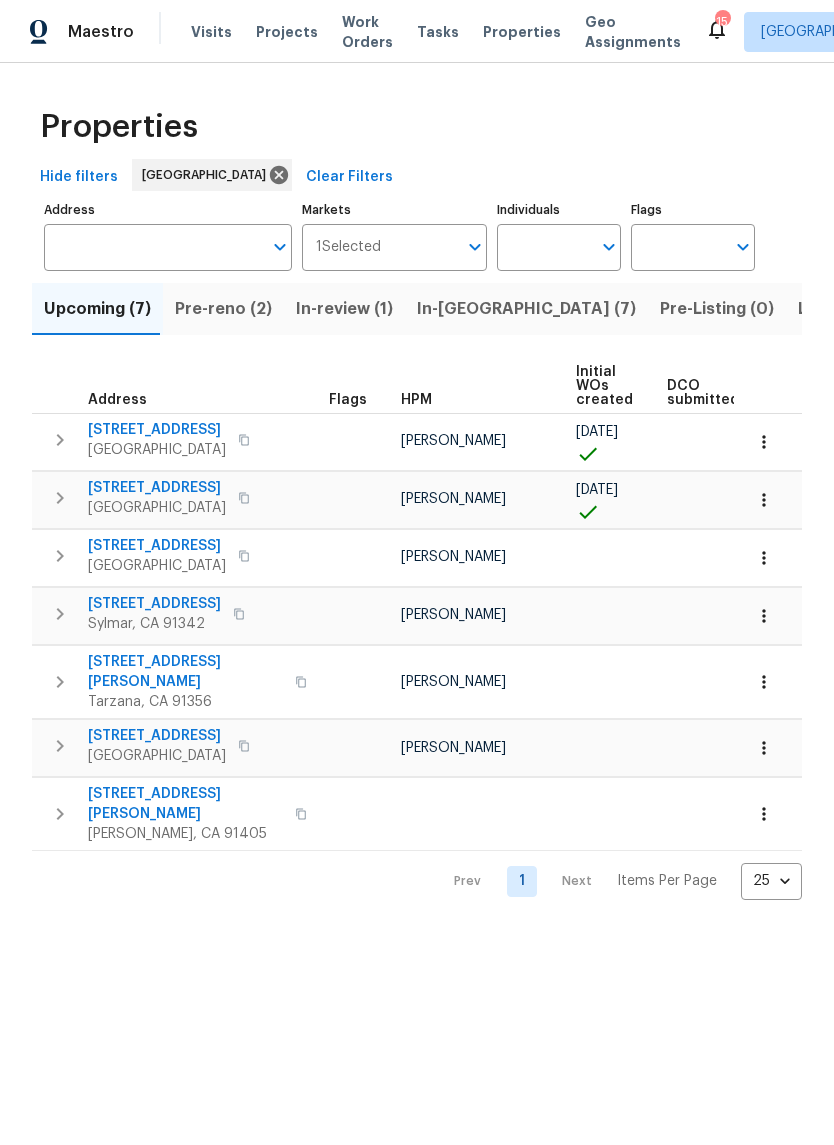 click on "In-[GEOGRAPHIC_DATA] (7)" at bounding box center [526, 309] 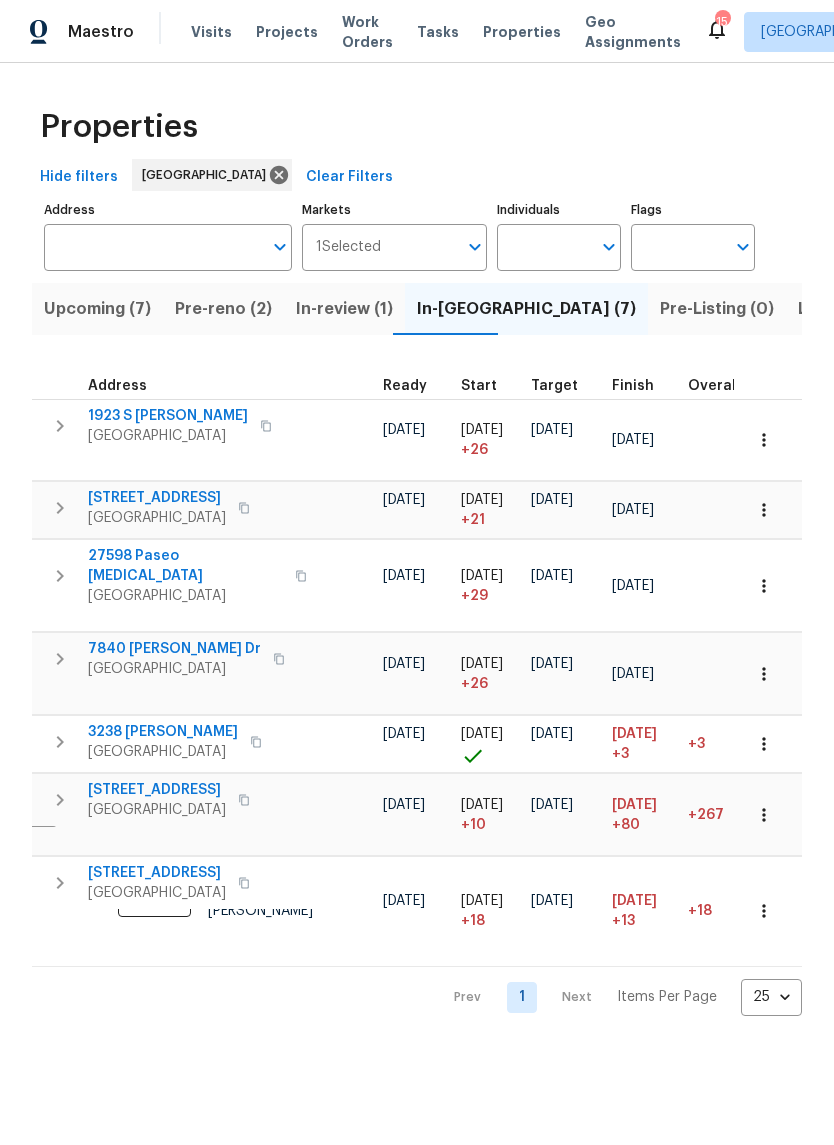 scroll, scrollTop: 16, scrollLeft: 303, axis: both 